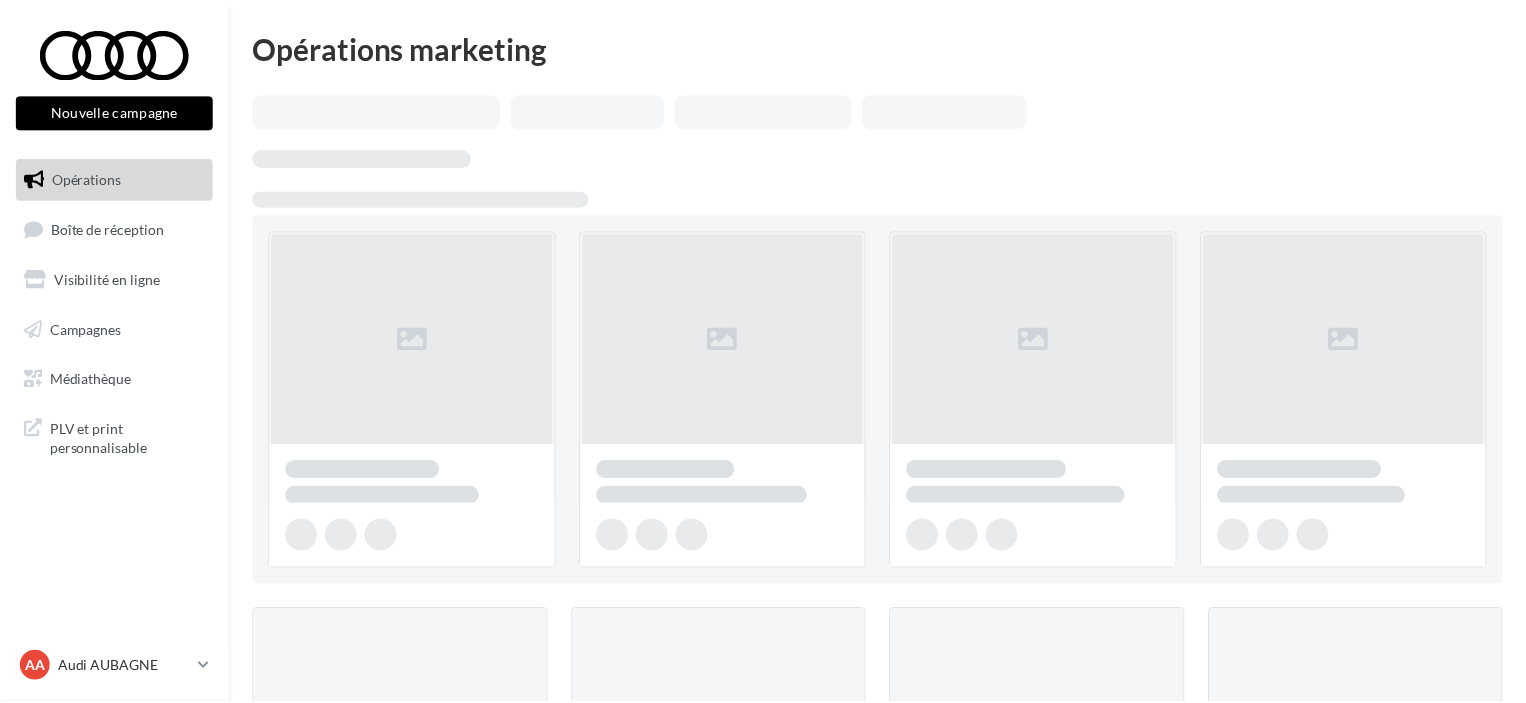 scroll, scrollTop: 0, scrollLeft: 0, axis: both 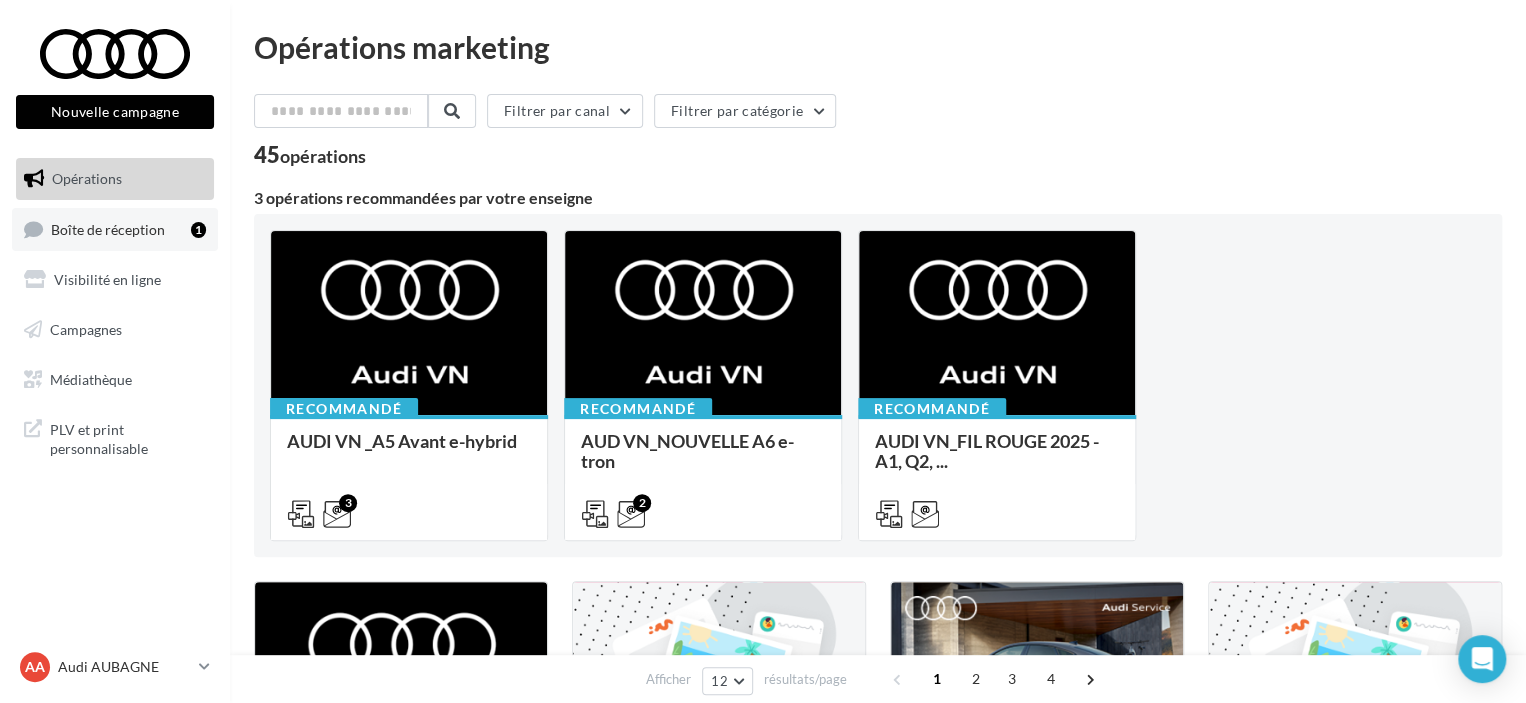 click on "Boîte de réception" at bounding box center (108, 228) 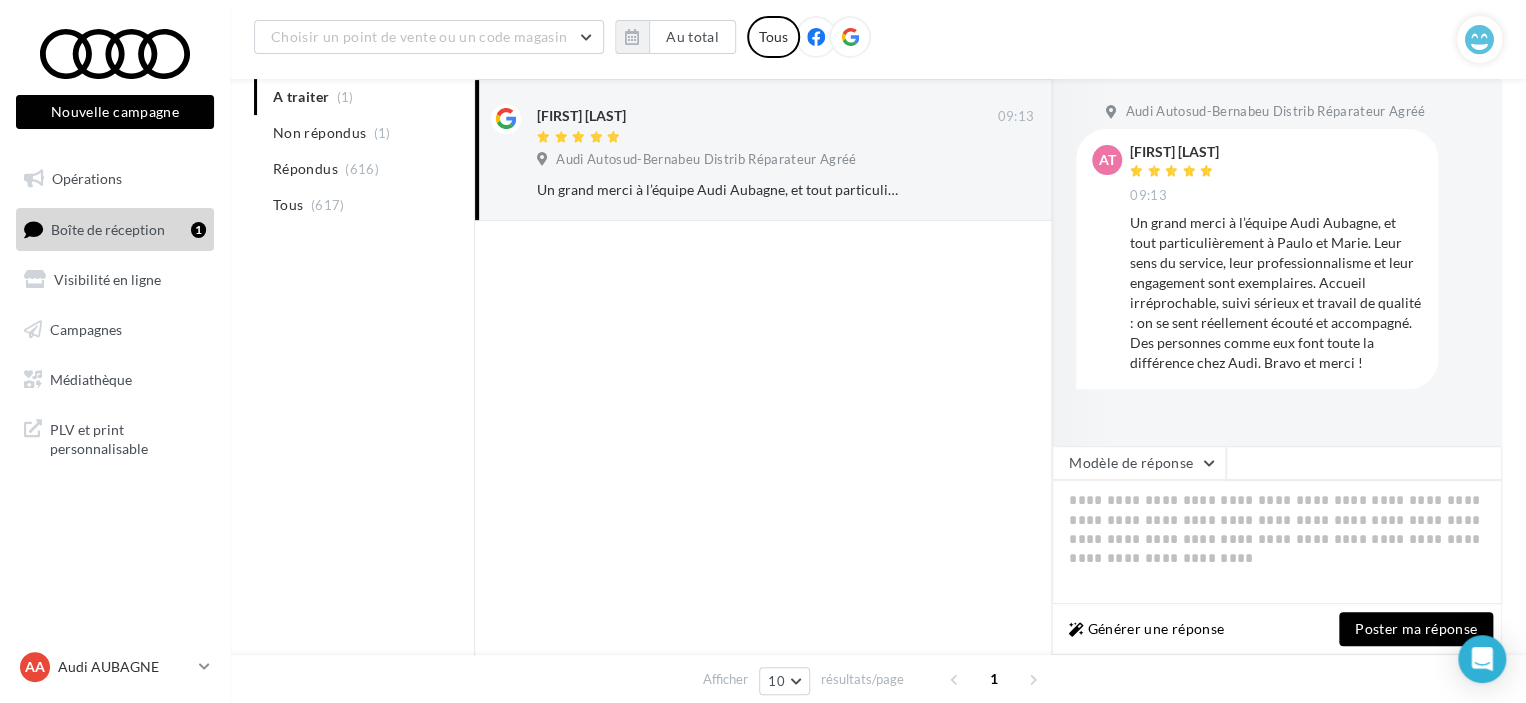 scroll, scrollTop: 248, scrollLeft: 0, axis: vertical 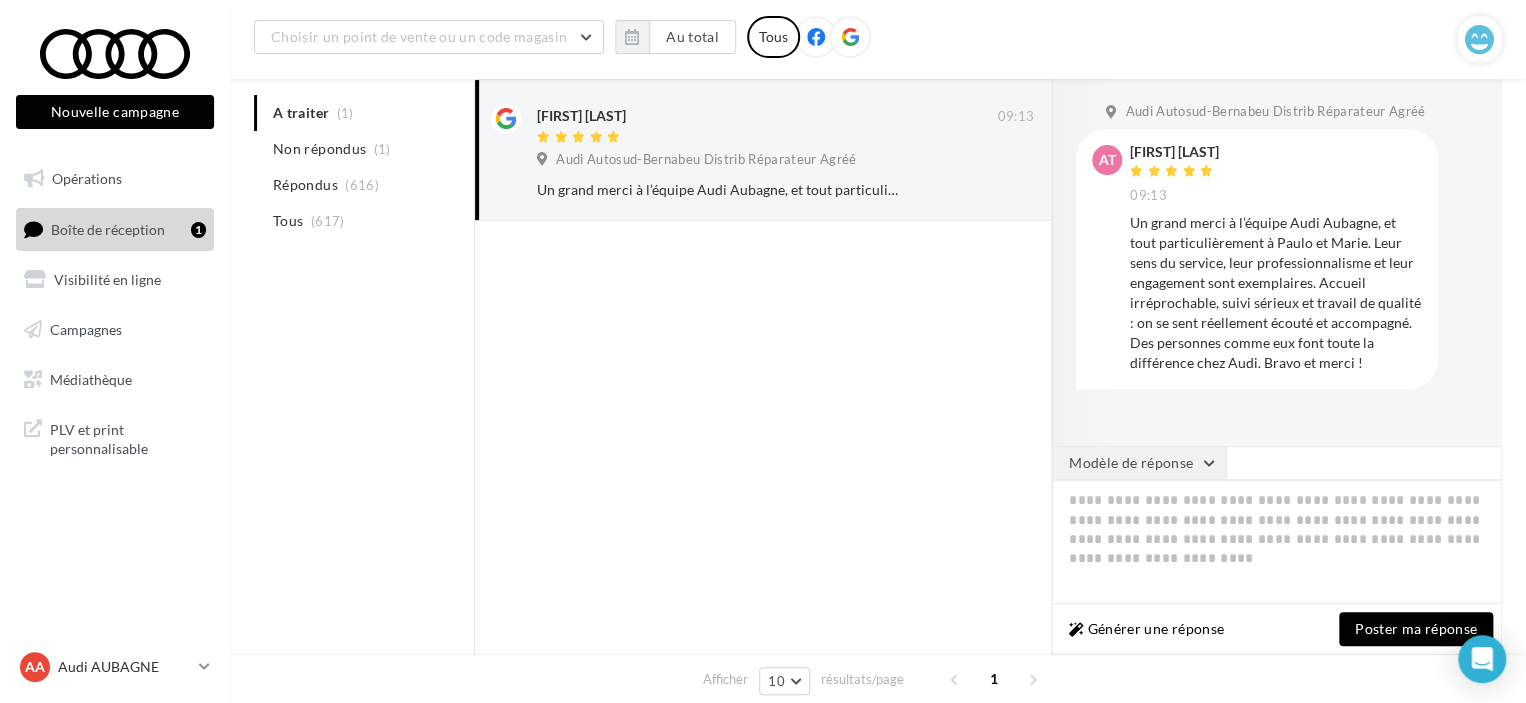 click on "Modèle de réponse" at bounding box center (1139, 463) 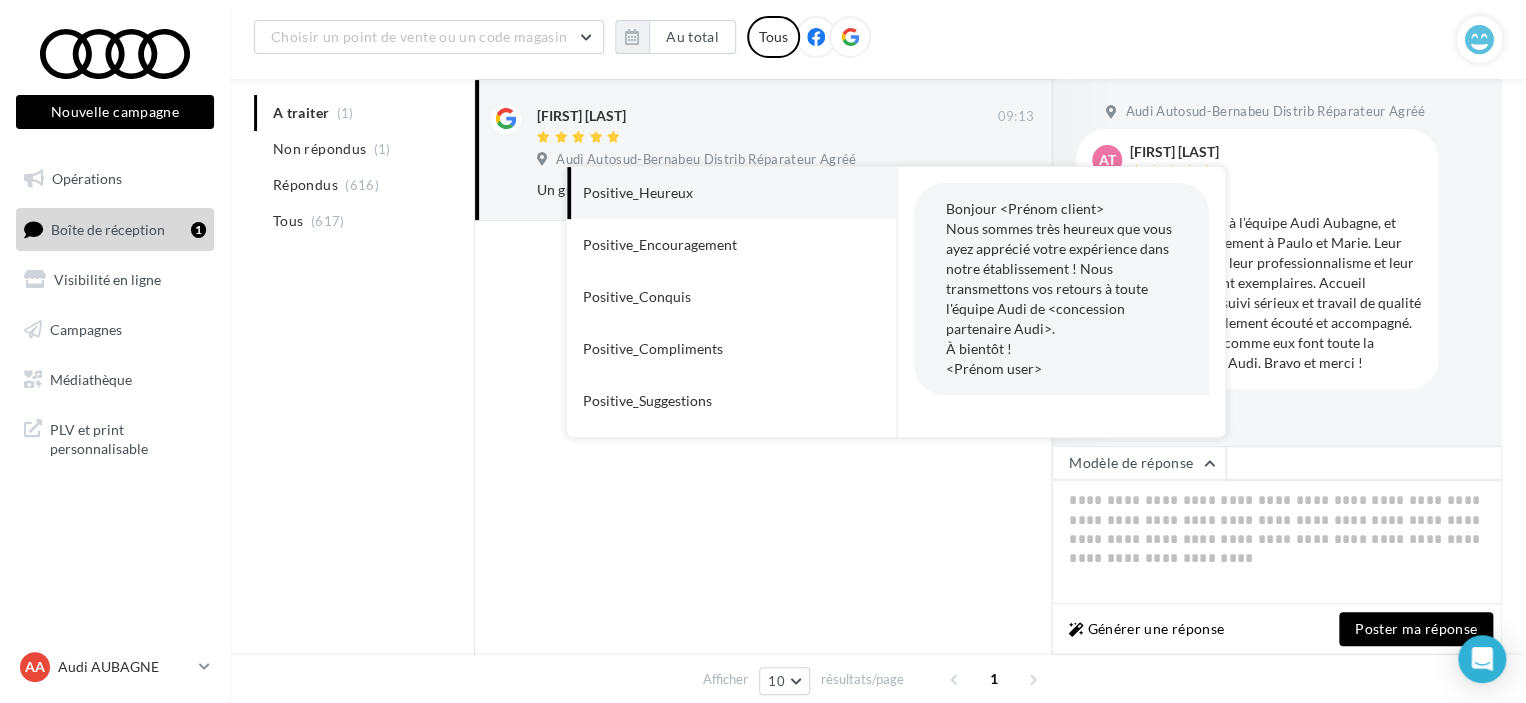 click on "Positive_Heureux" at bounding box center (704, 193) 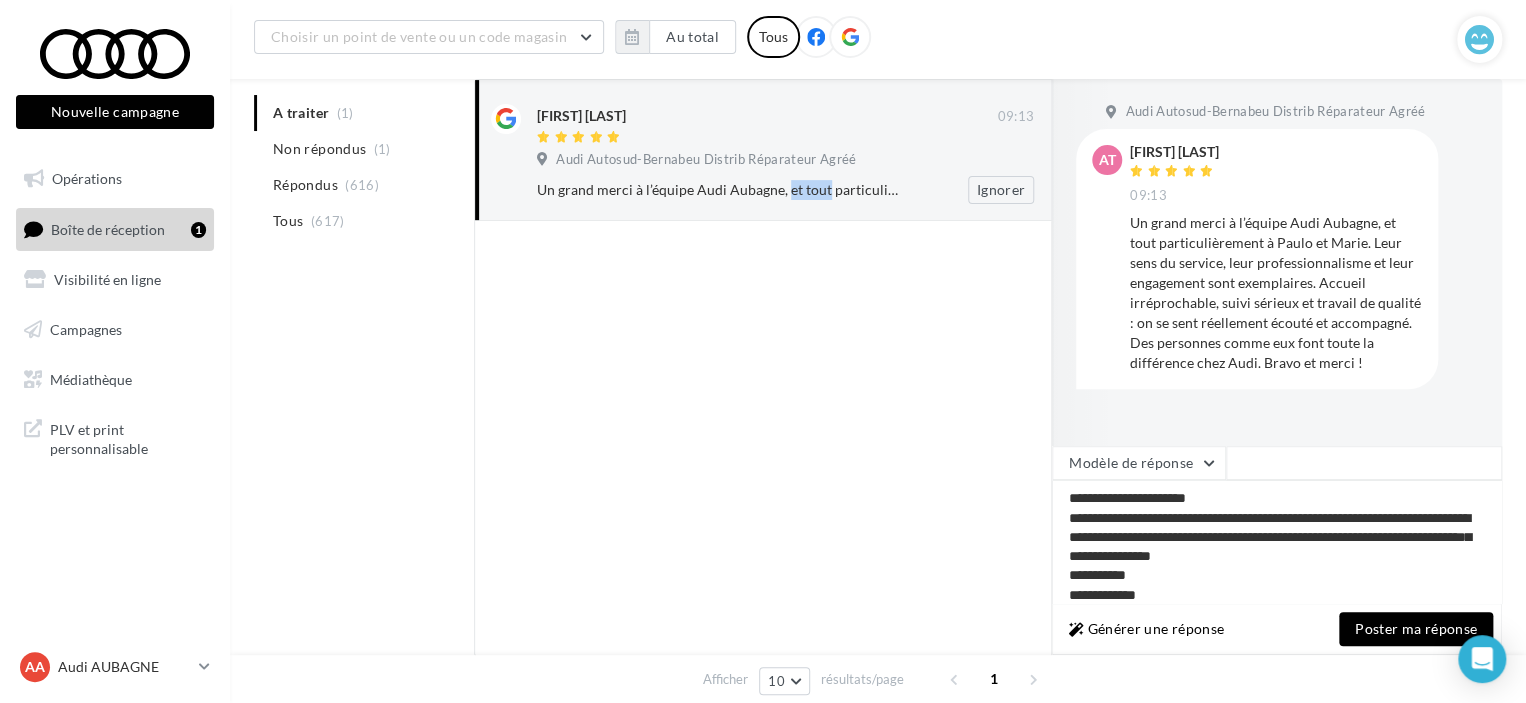 click on "Un grand merci à l’équipe Audi Aubagne, et tout particulièrement à Paulo et Marie. Leur sens du service, leur professionnalisme et leur engagement sont exemplaires. Accueil irréprochable, suivi sérieux et travail de qualité : on se sent réellement écouté et accompagné. Des personnes comme eux font toute la différence chez Audi. Bravo et merci !" at bounding box center (720, 190) 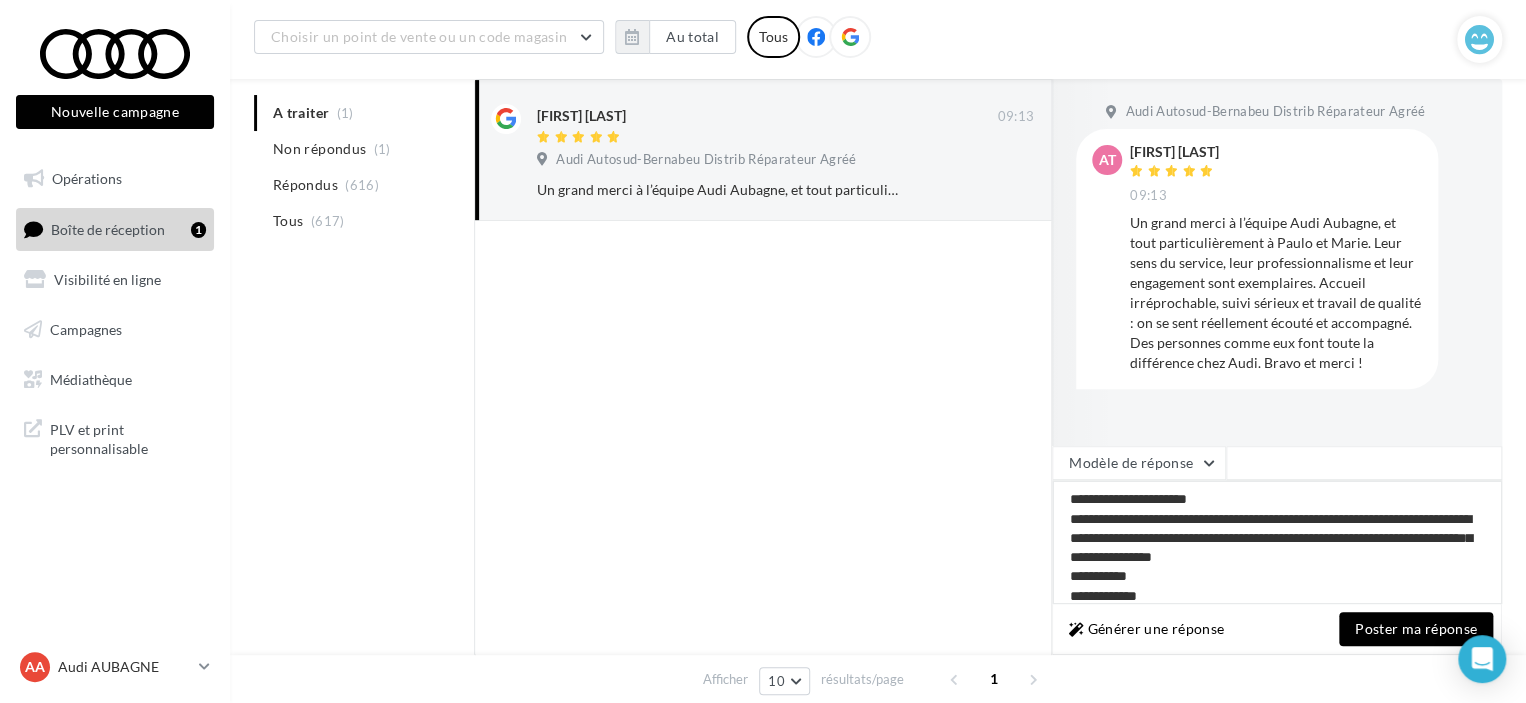 click on "**********" at bounding box center (1277, 542) 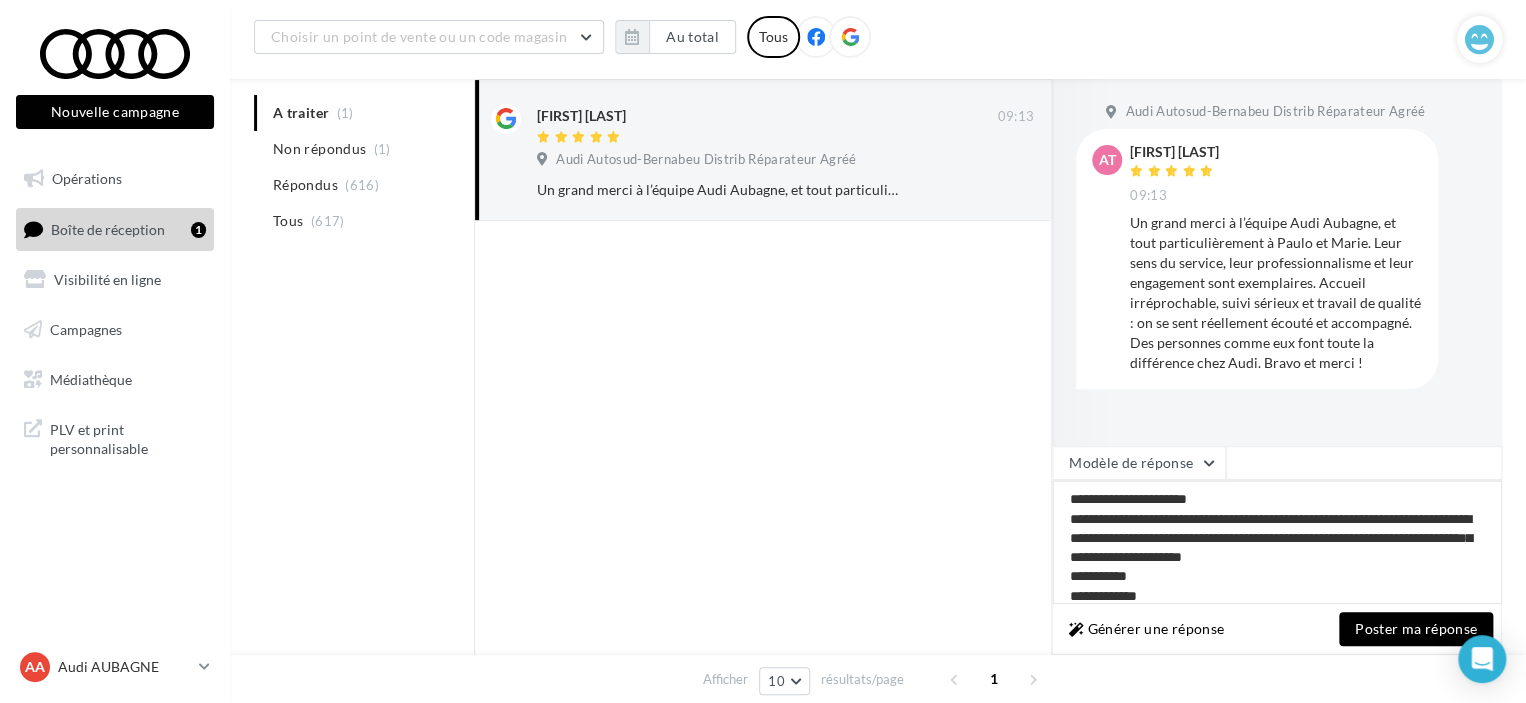 click on "**********" at bounding box center (1277, 542) 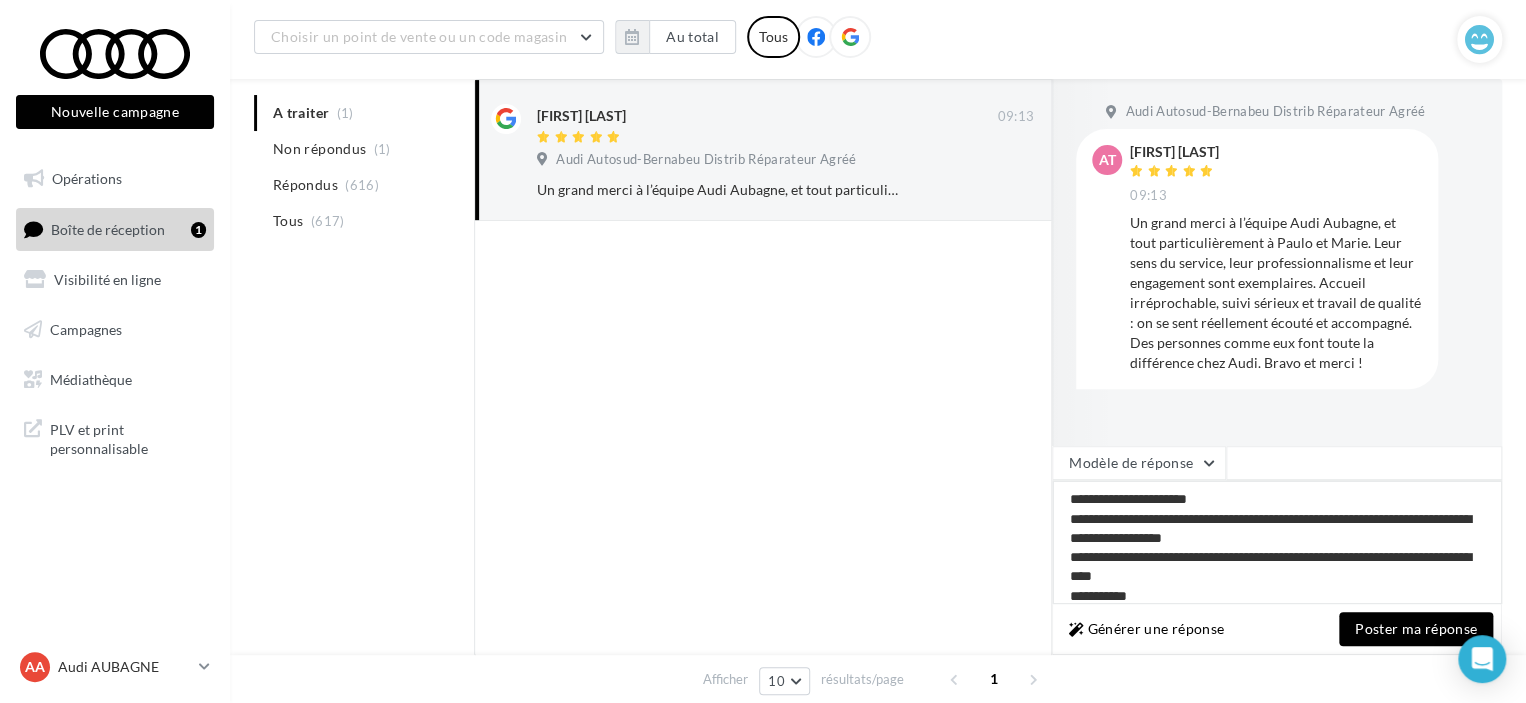 click on "**********" at bounding box center (1277, 542) 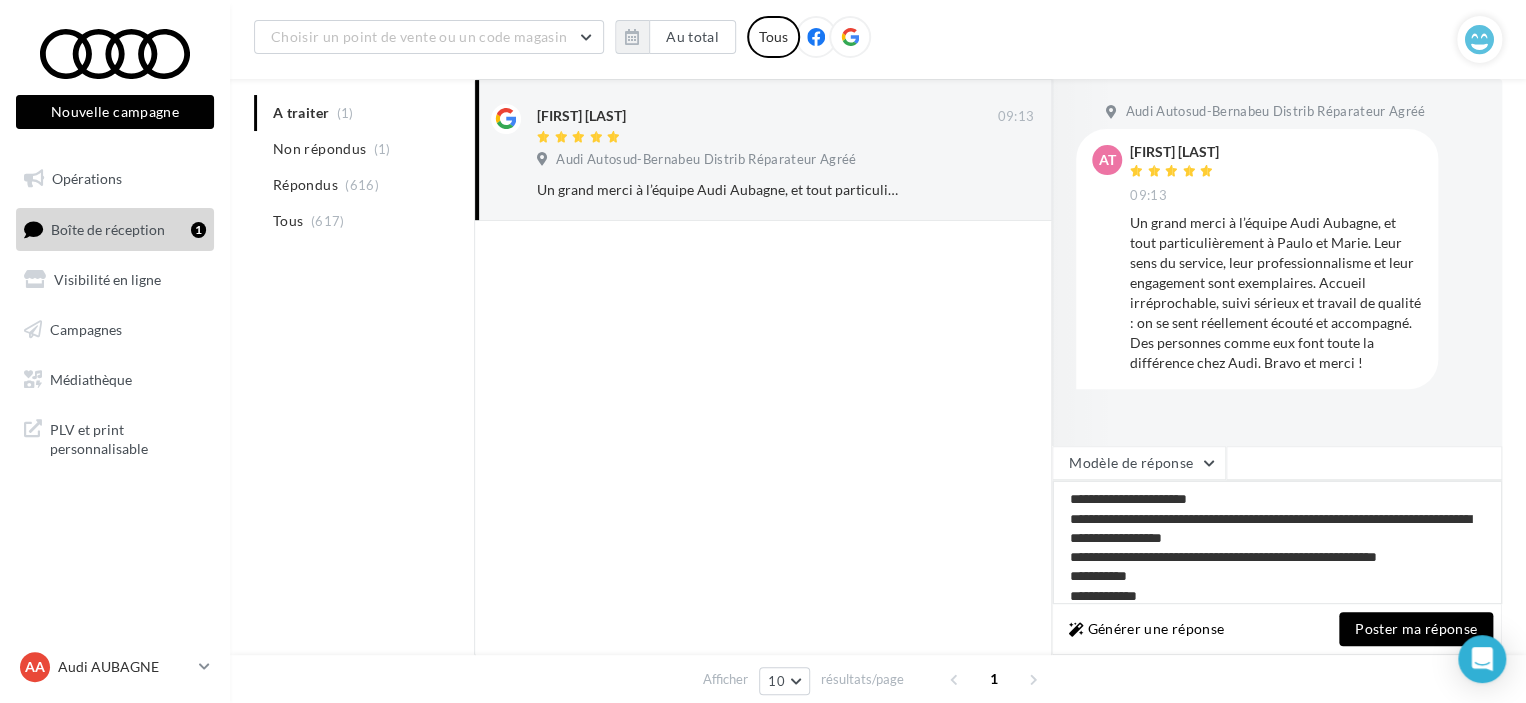 click on "**********" at bounding box center [1277, 542] 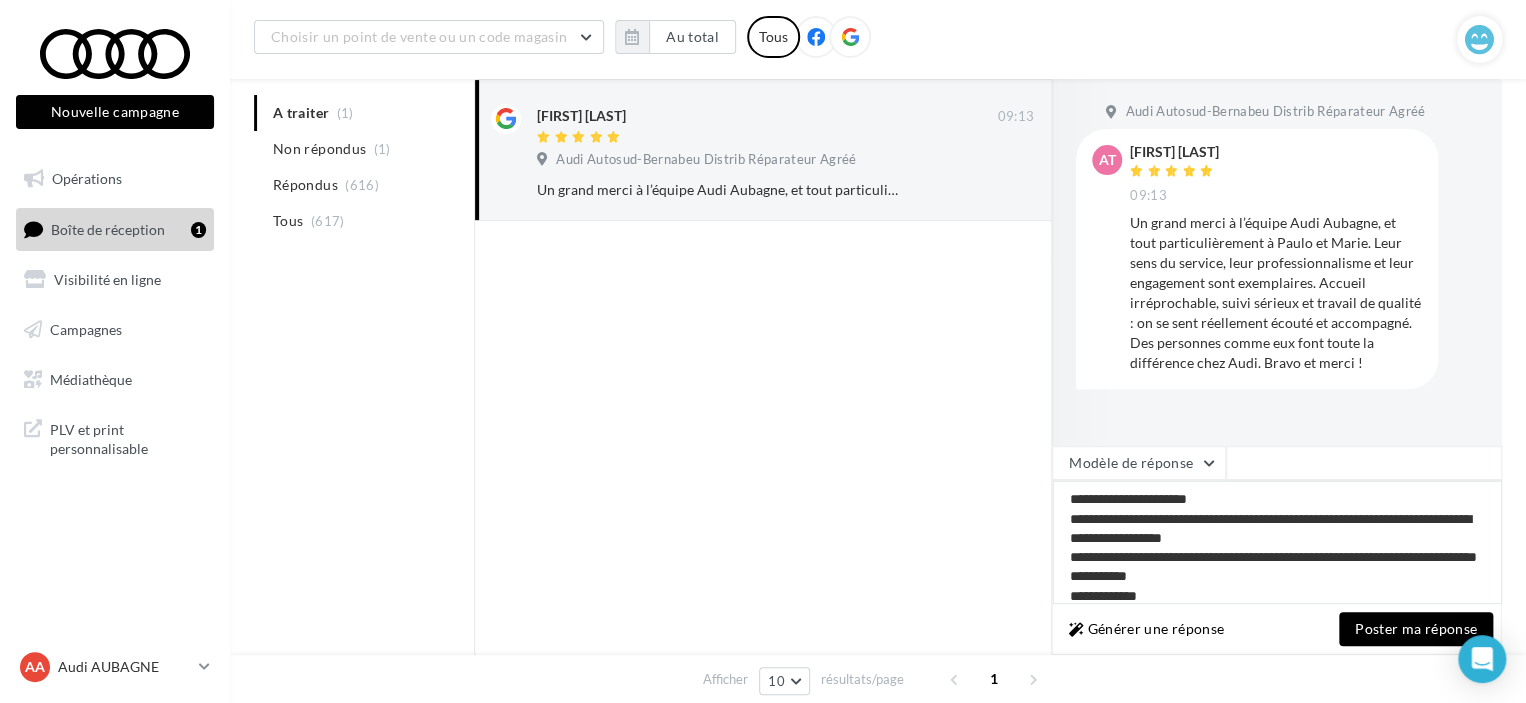 click on "**********" at bounding box center [1277, 542] 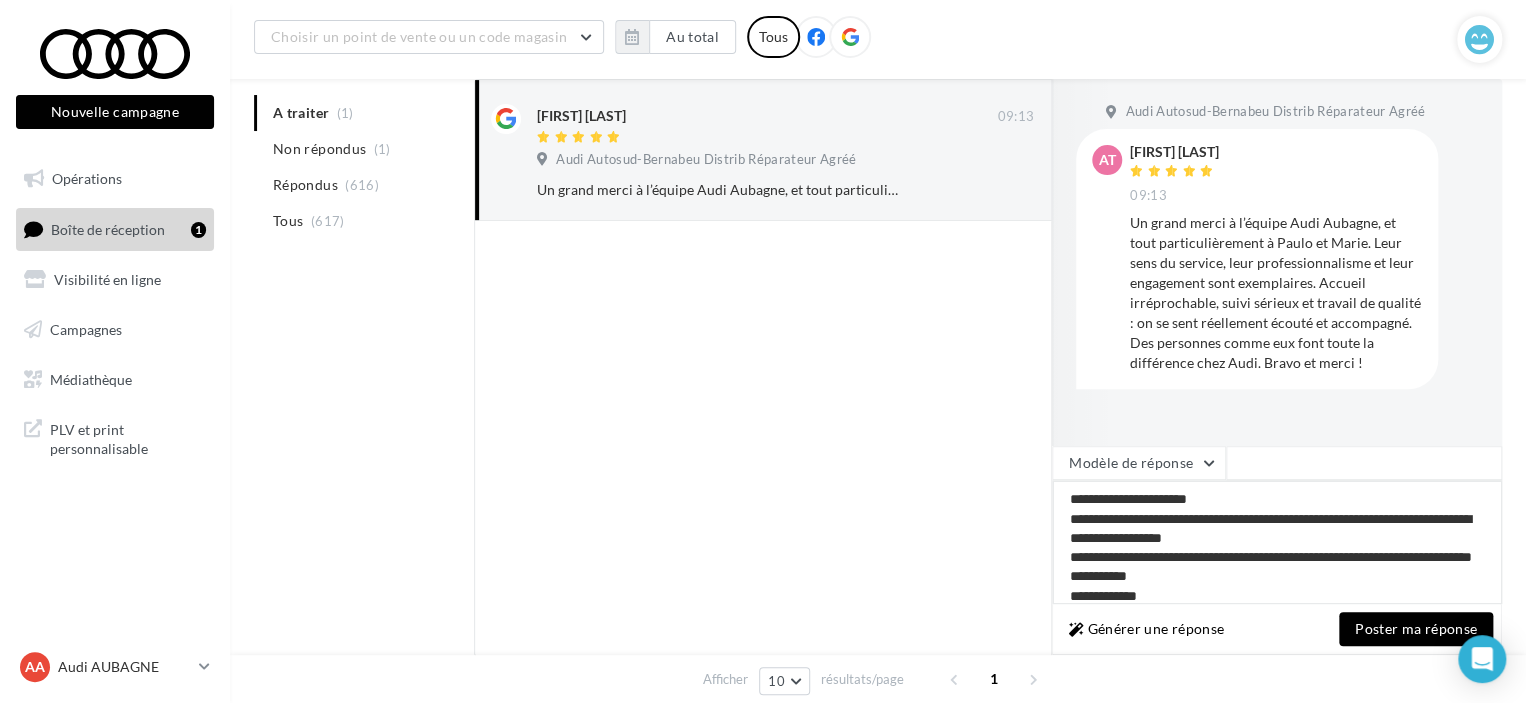 click on "**********" at bounding box center (1277, 542) 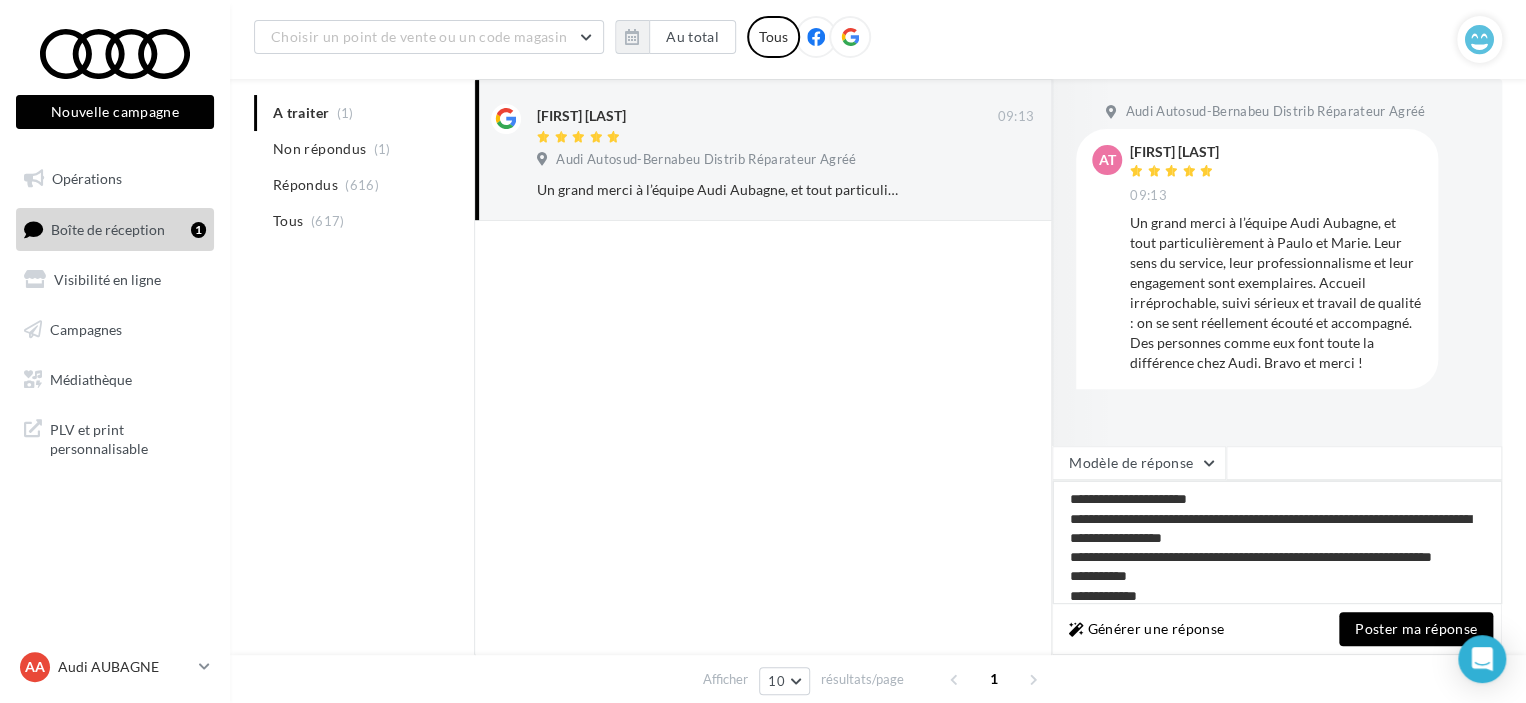 scroll, scrollTop: 29, scrollLeft: 0, axis: vertical 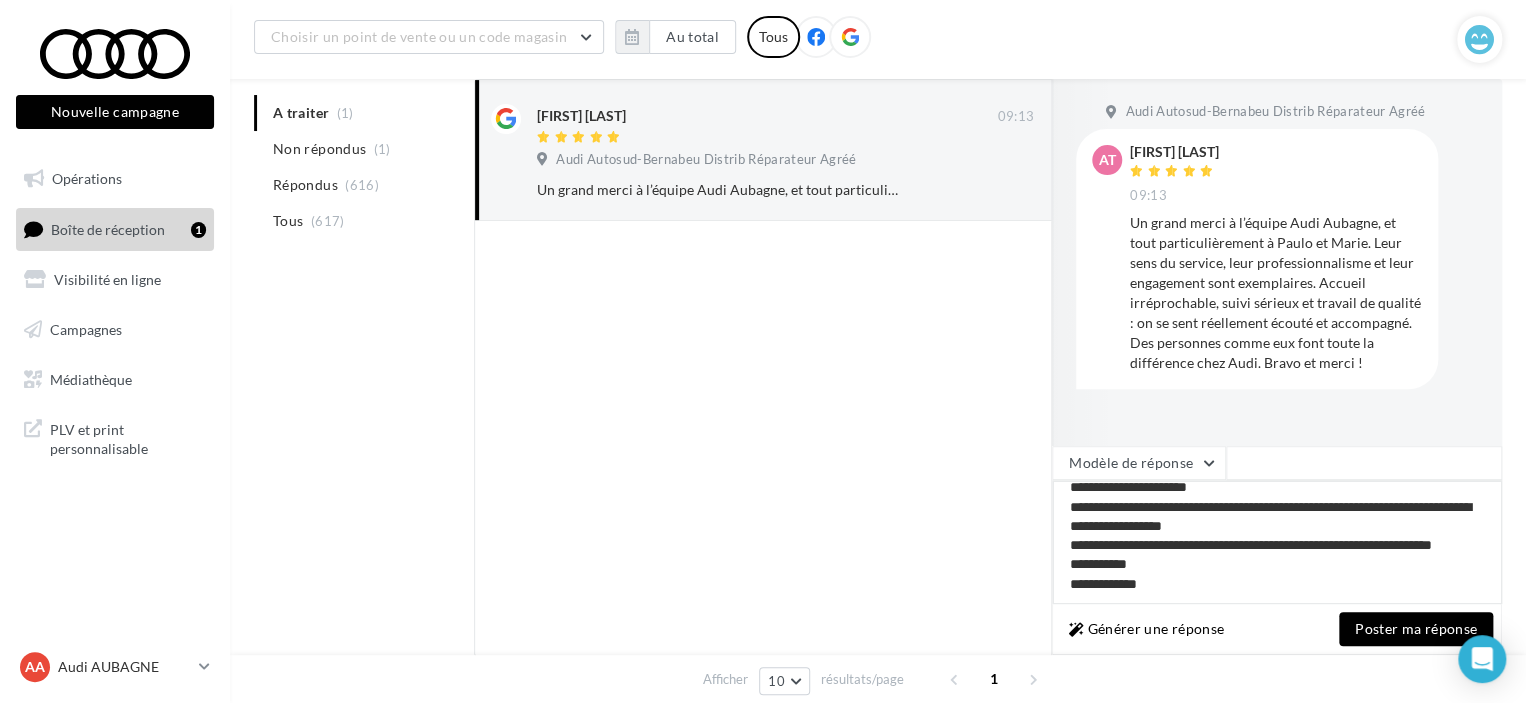 click on "**********" at bounding box center (1277, 542) 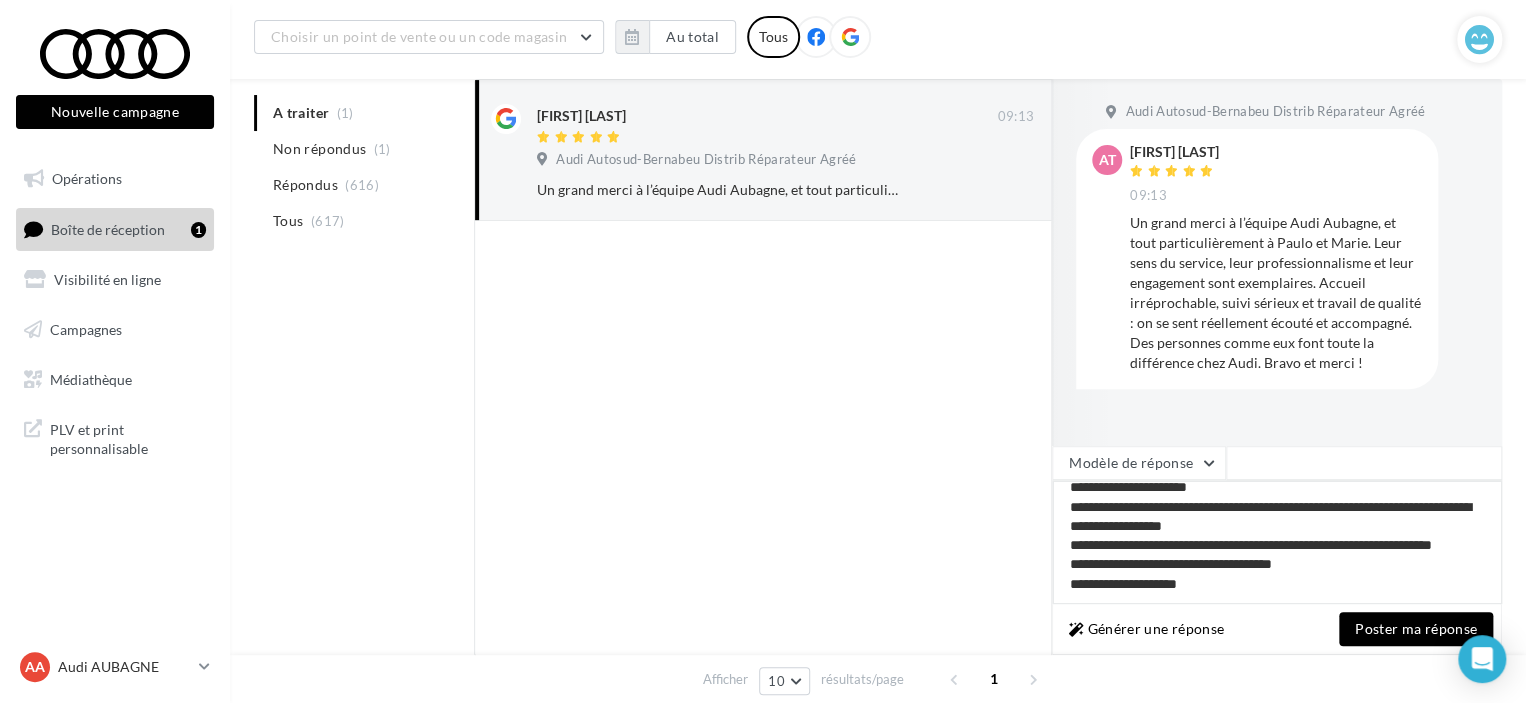 scroll, scrollTop: 29, scrollLeft: 0, axis: vertical 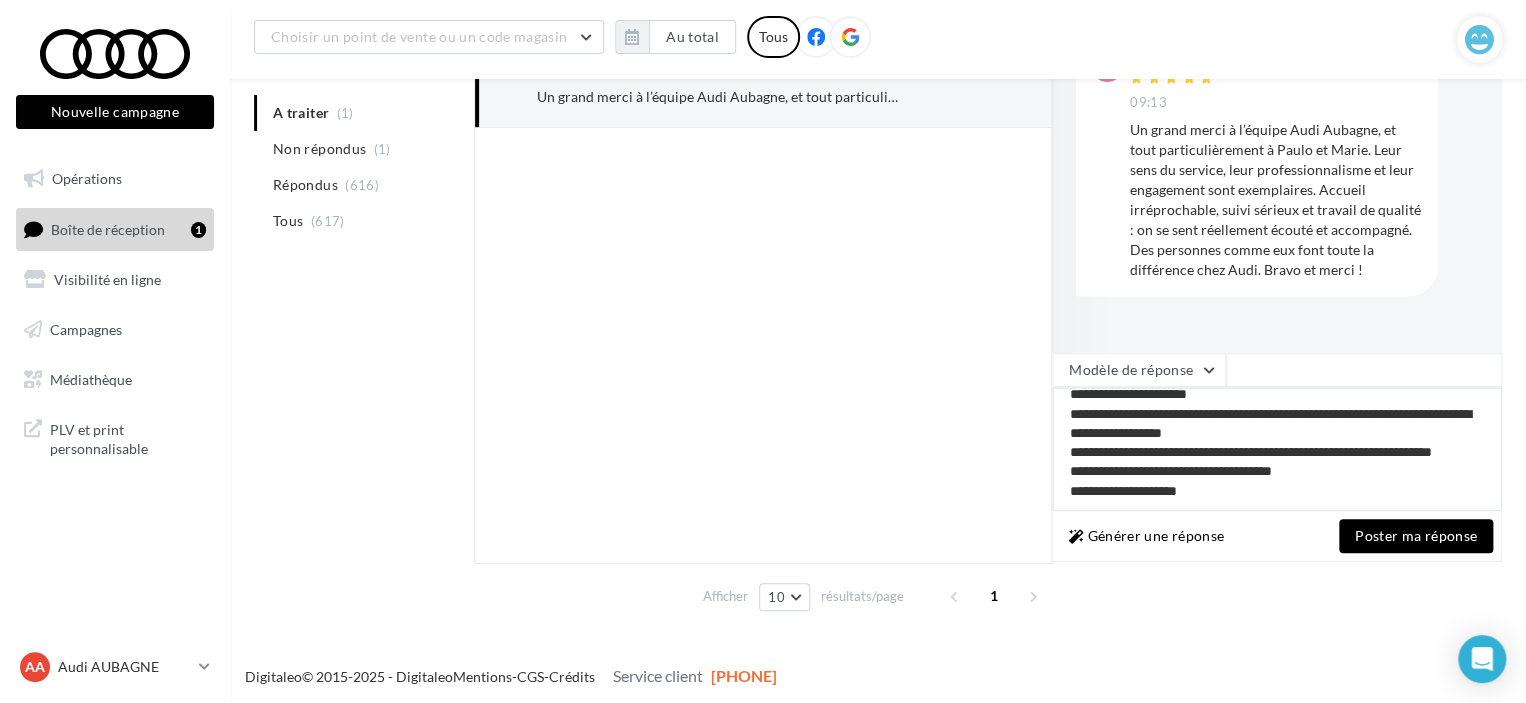 type on "**********" 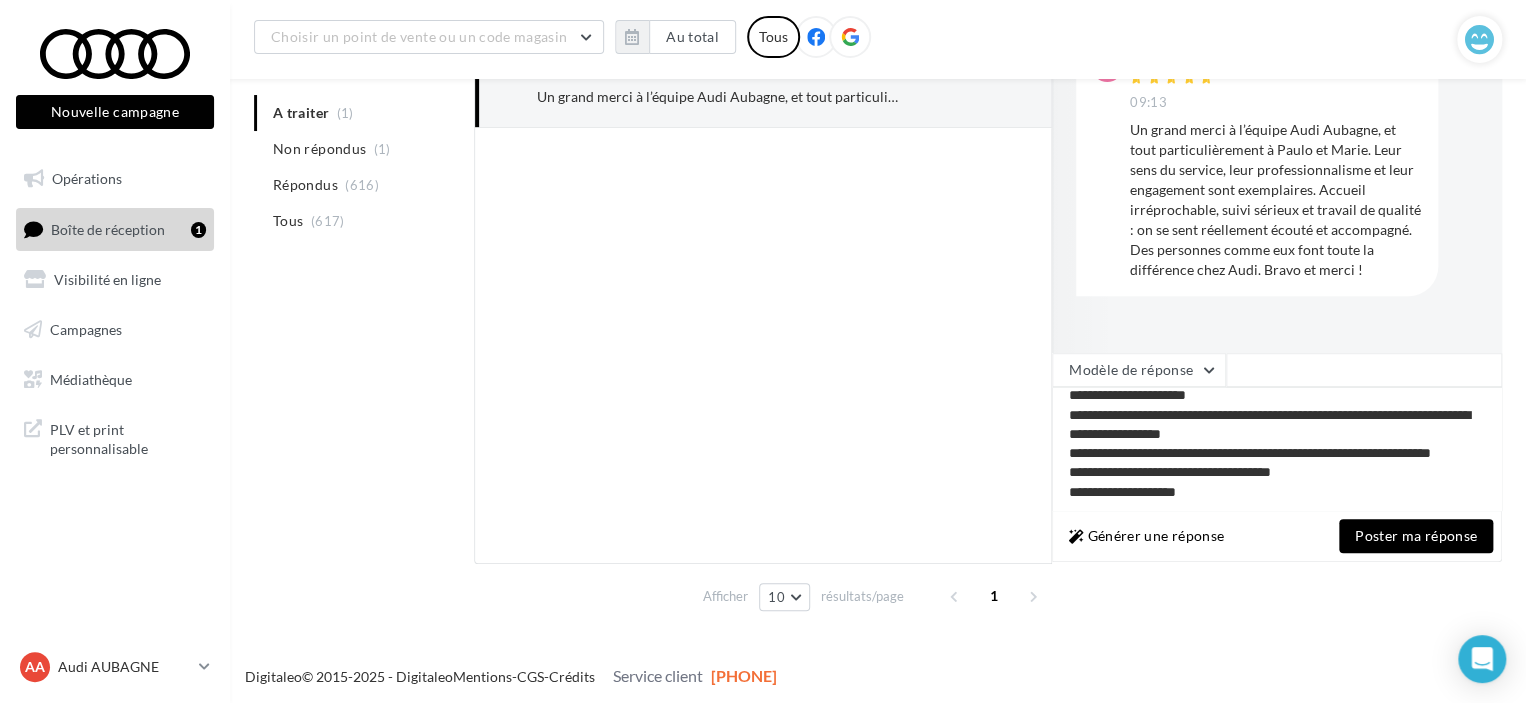 scroll, scrollTop: 28, scrollLeft: 0, axis: vertical 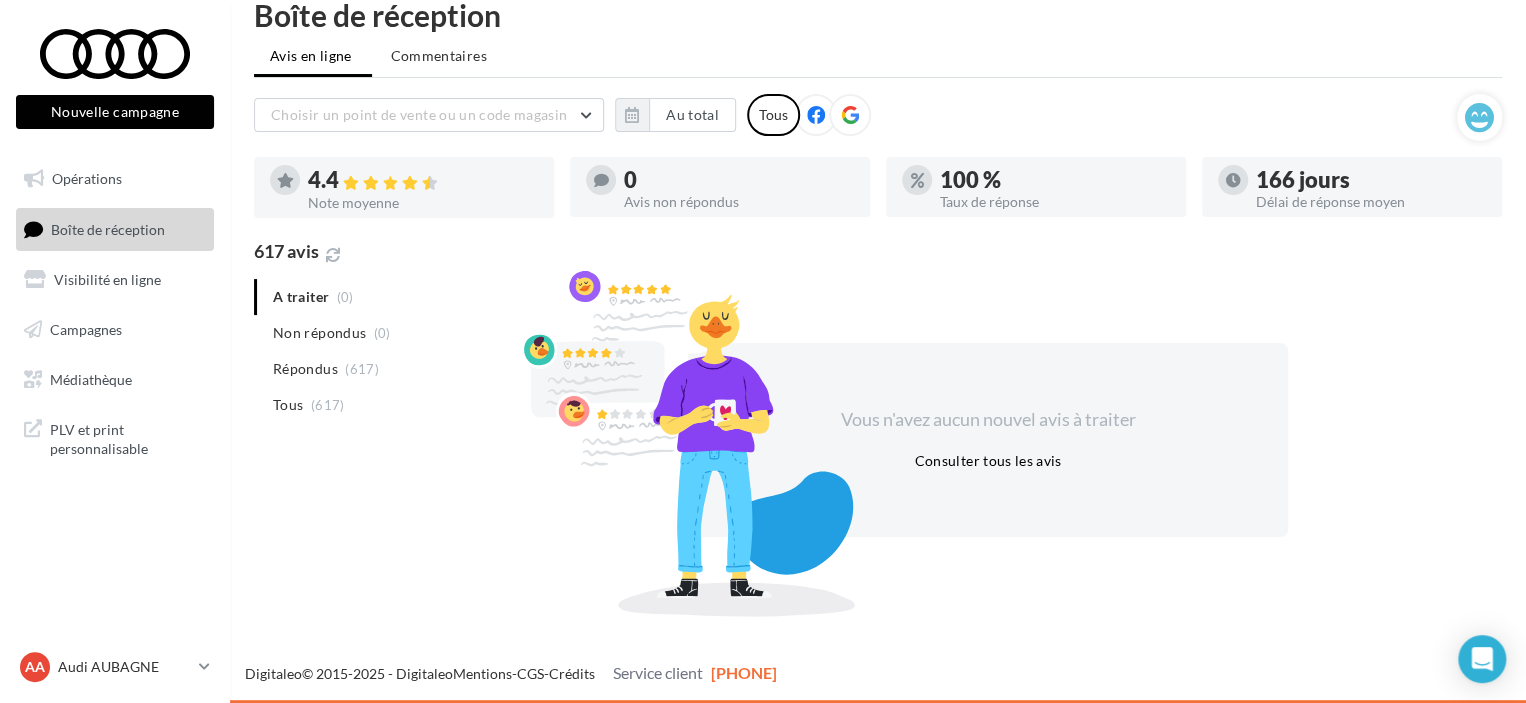 click on "Boîte de réception" at bounding box center [108, 228] 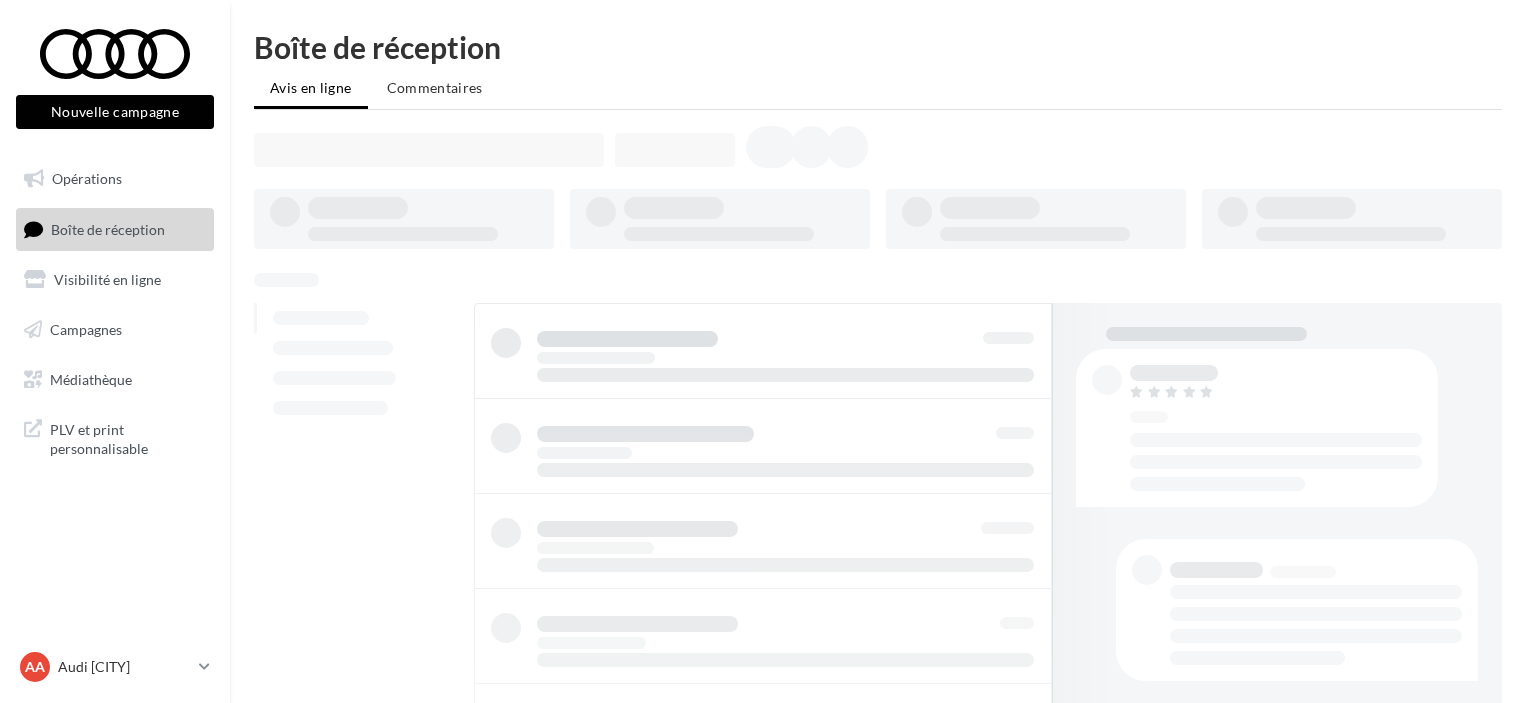 scroll, scrollTop: 0, scrollLeft: 0, axis: both 